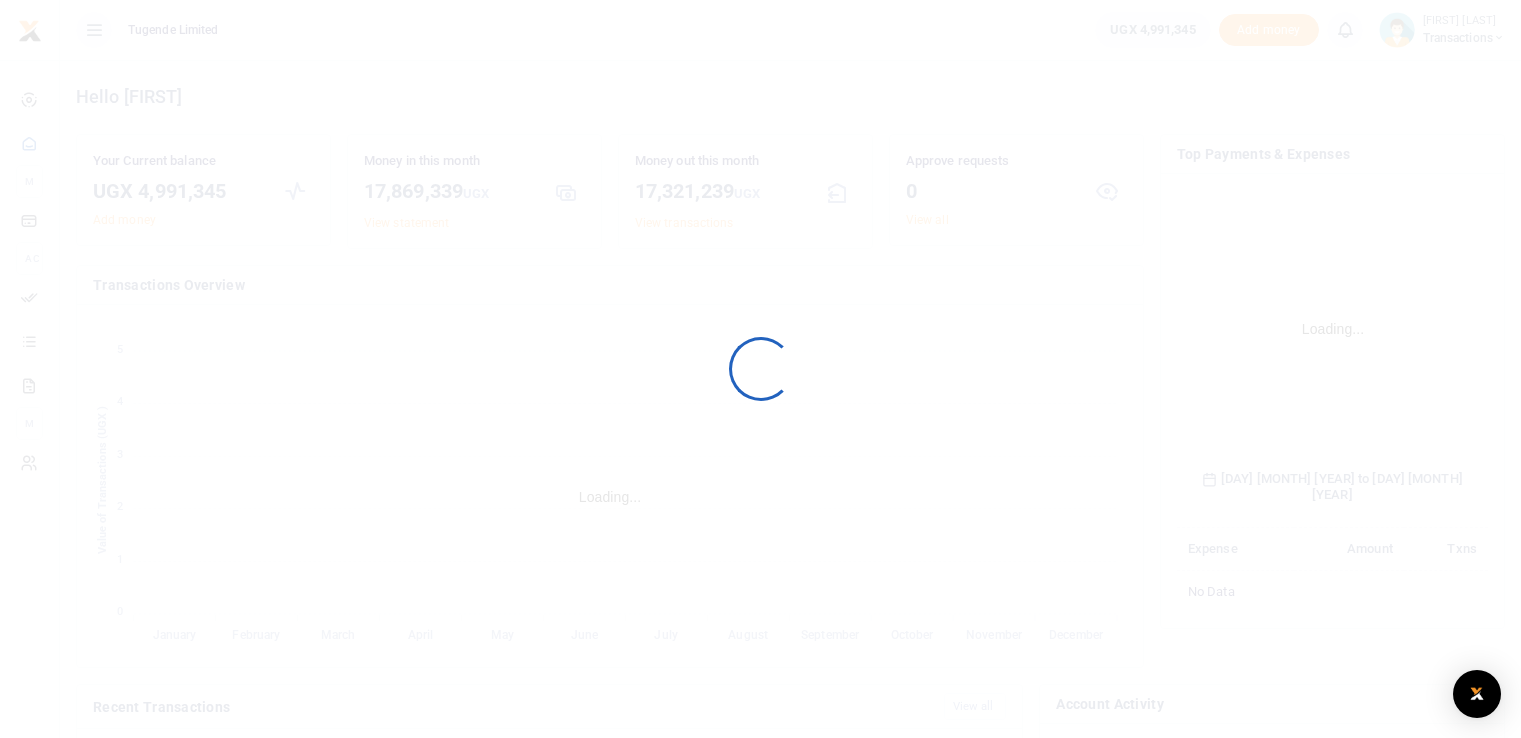 scroll, scrollTop: 0, scrollLeft: 0, axis: both 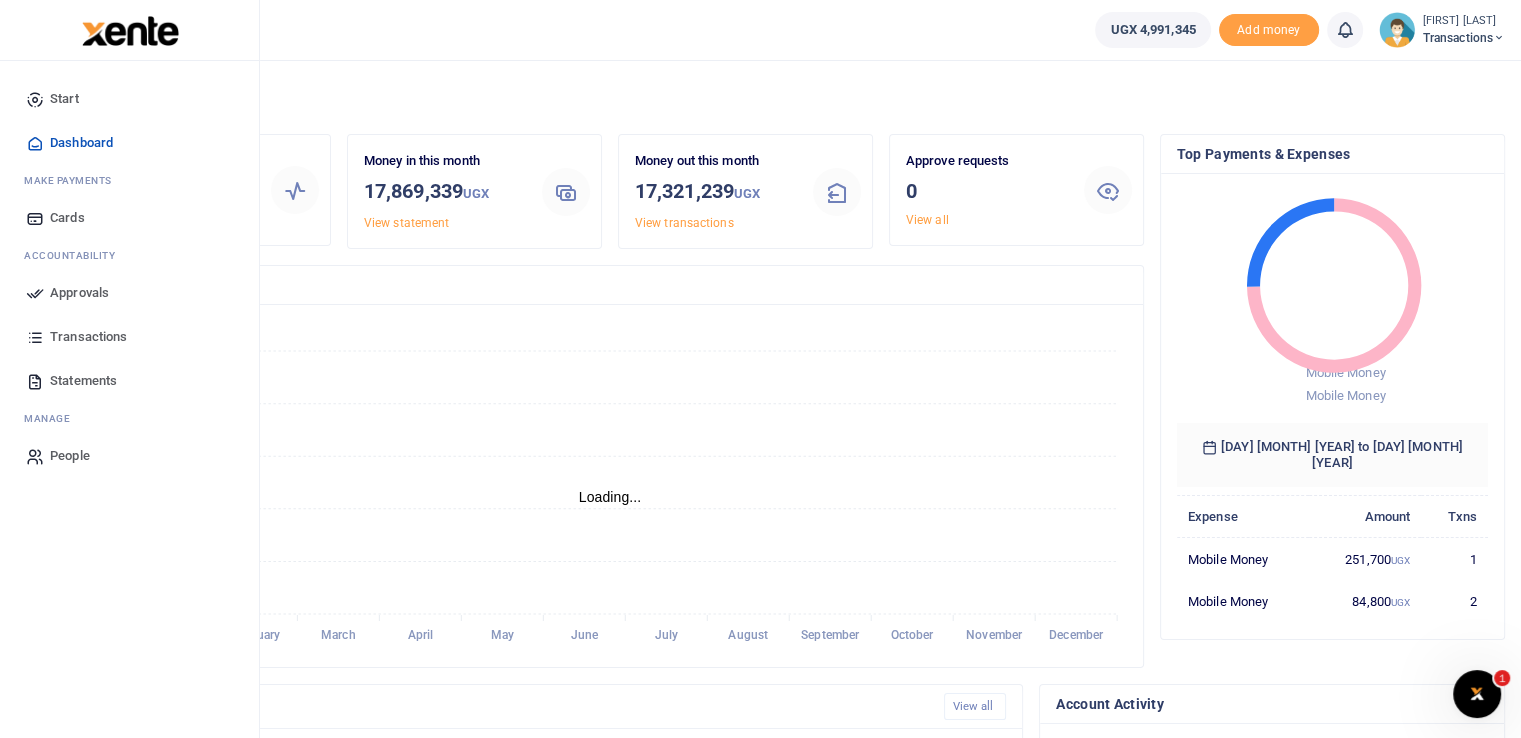 click at bounding box center [35, 293] 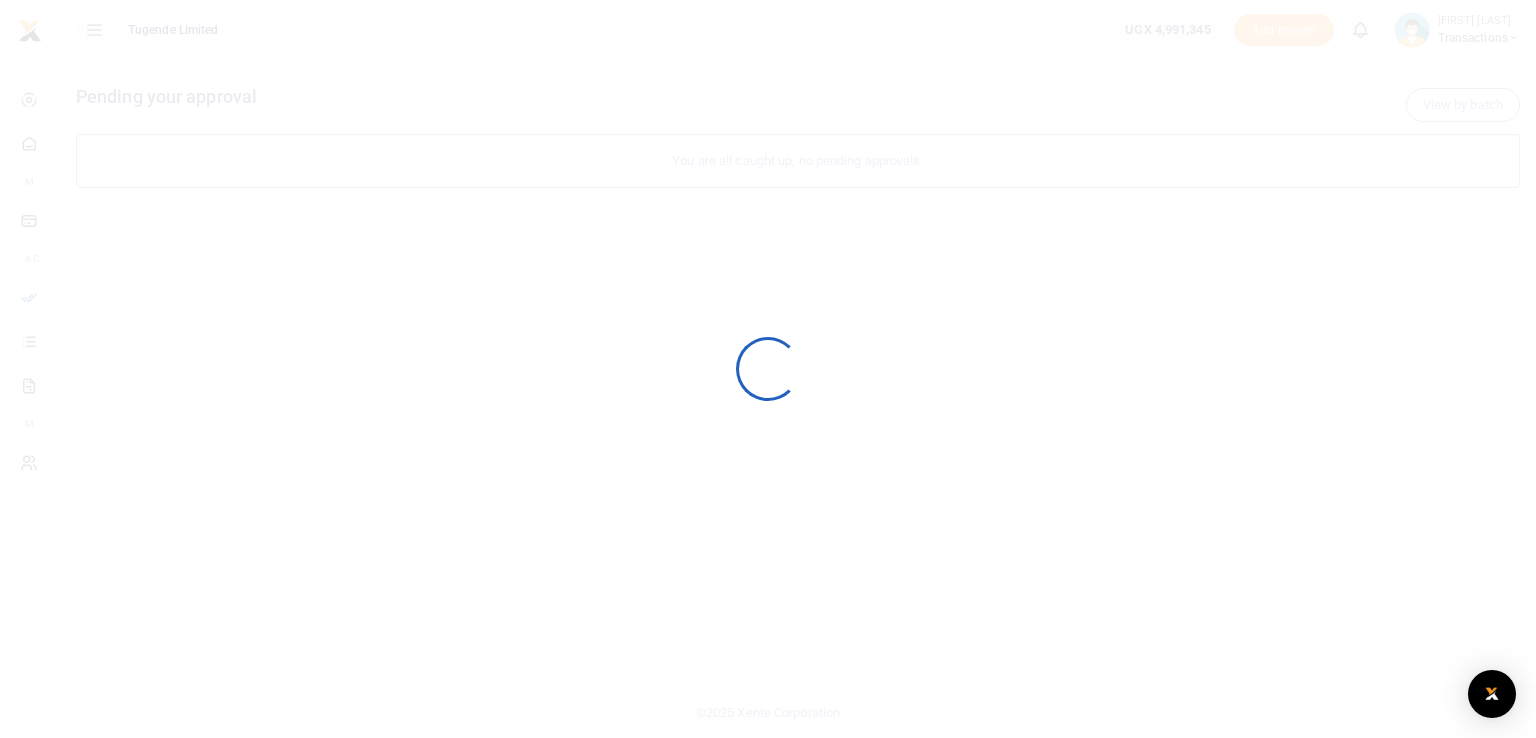 scroll, scrollTop: 0, scrollLeft: 0, axis: both 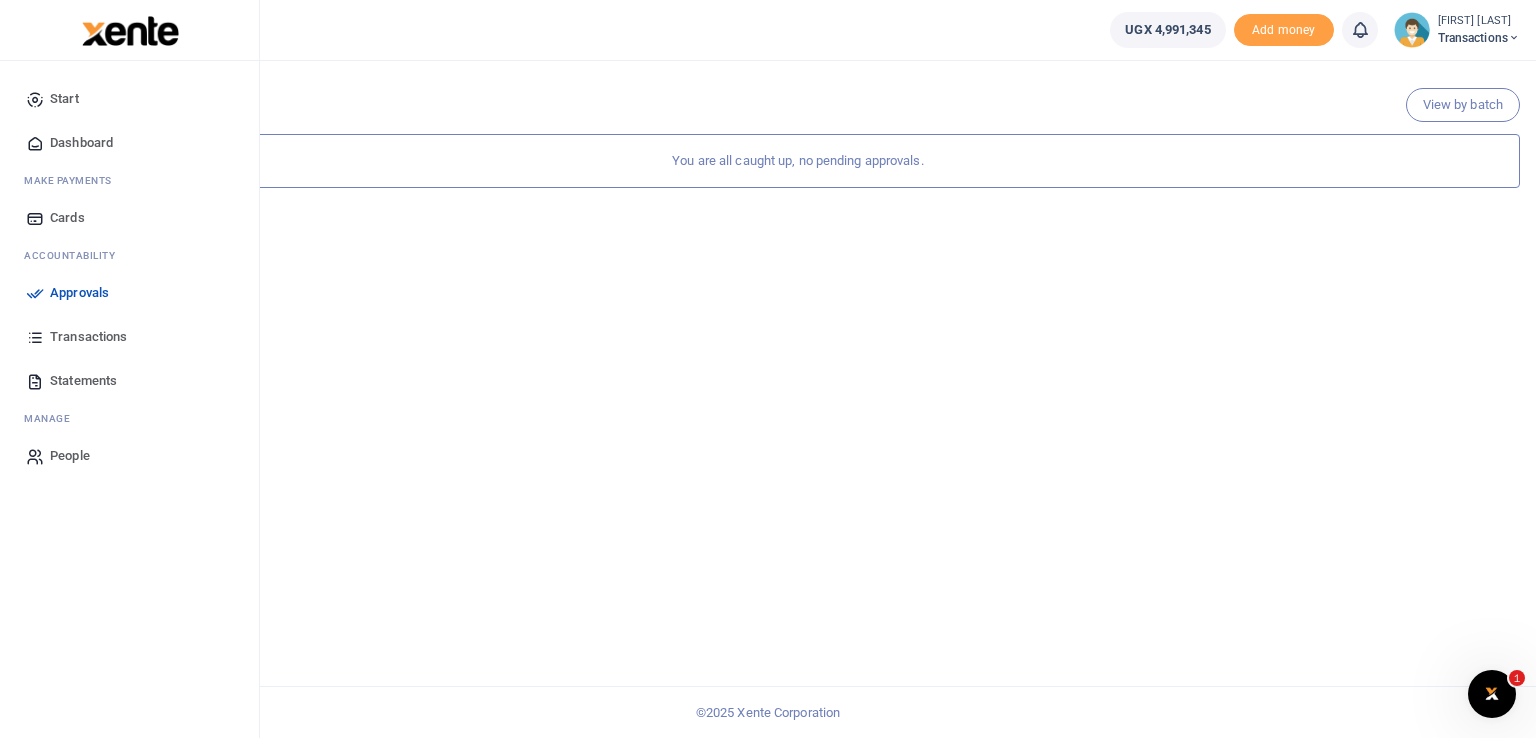 click at bounding box center [35, 293] 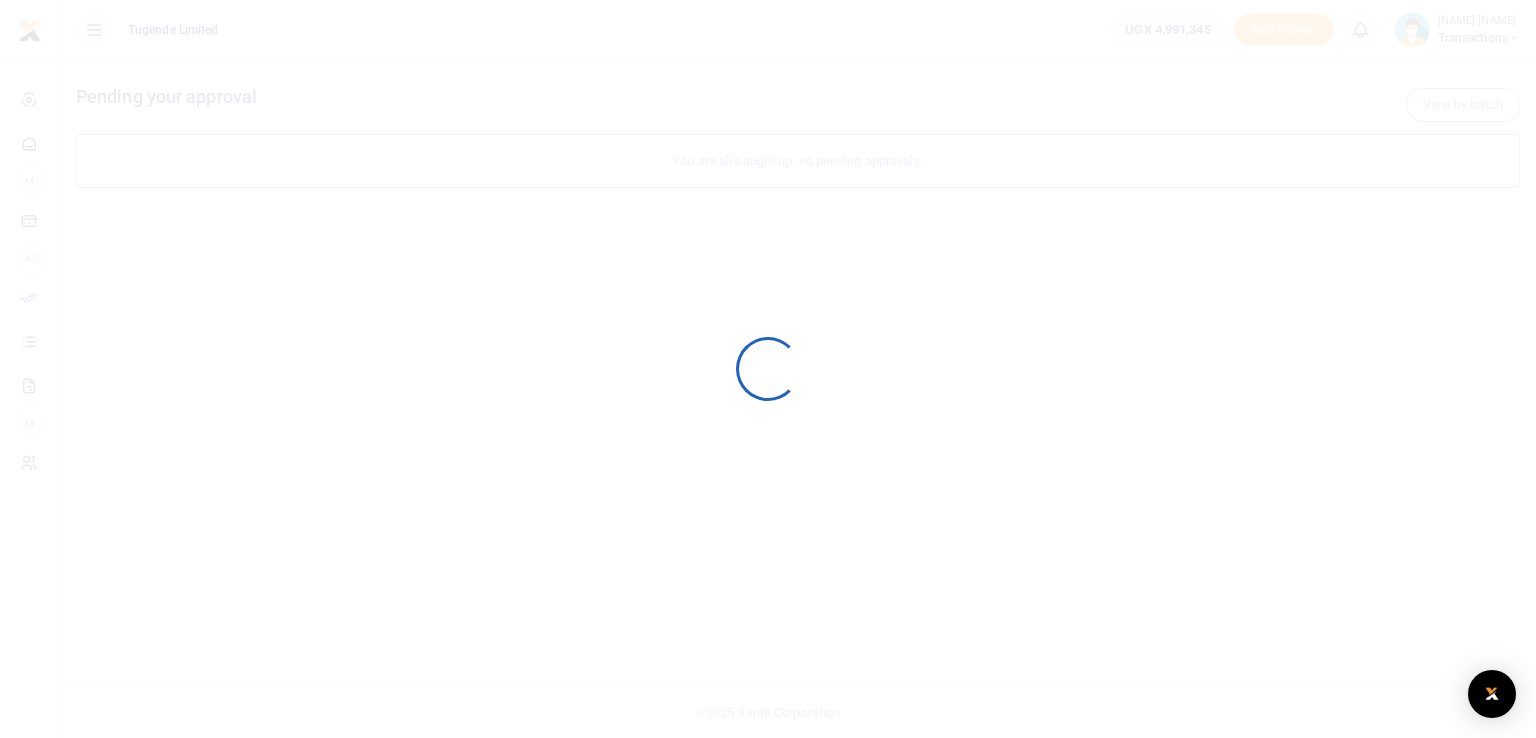 scroll, scrollTop: 0, scrollLeft: 0, axis: both 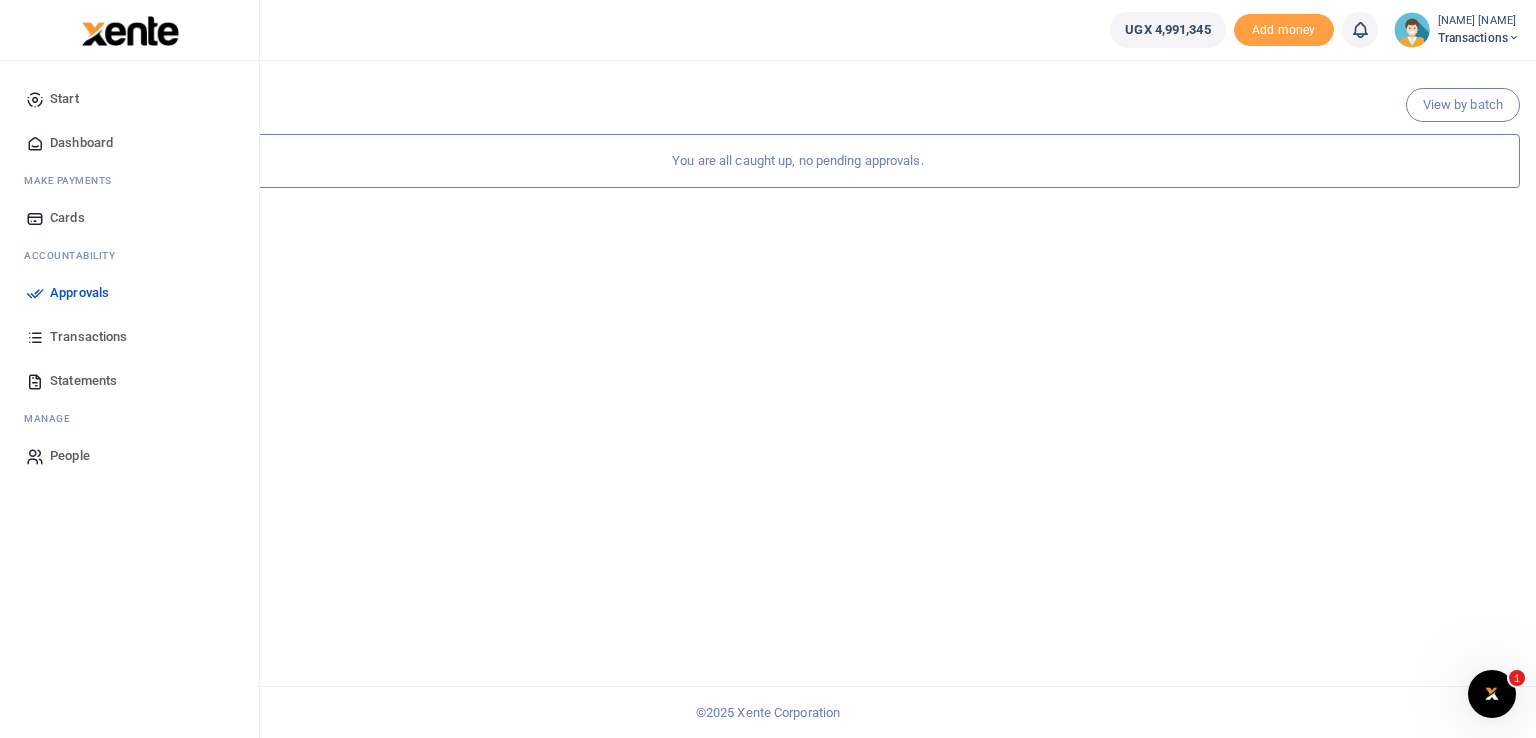 click at bounding box center [35, 293] 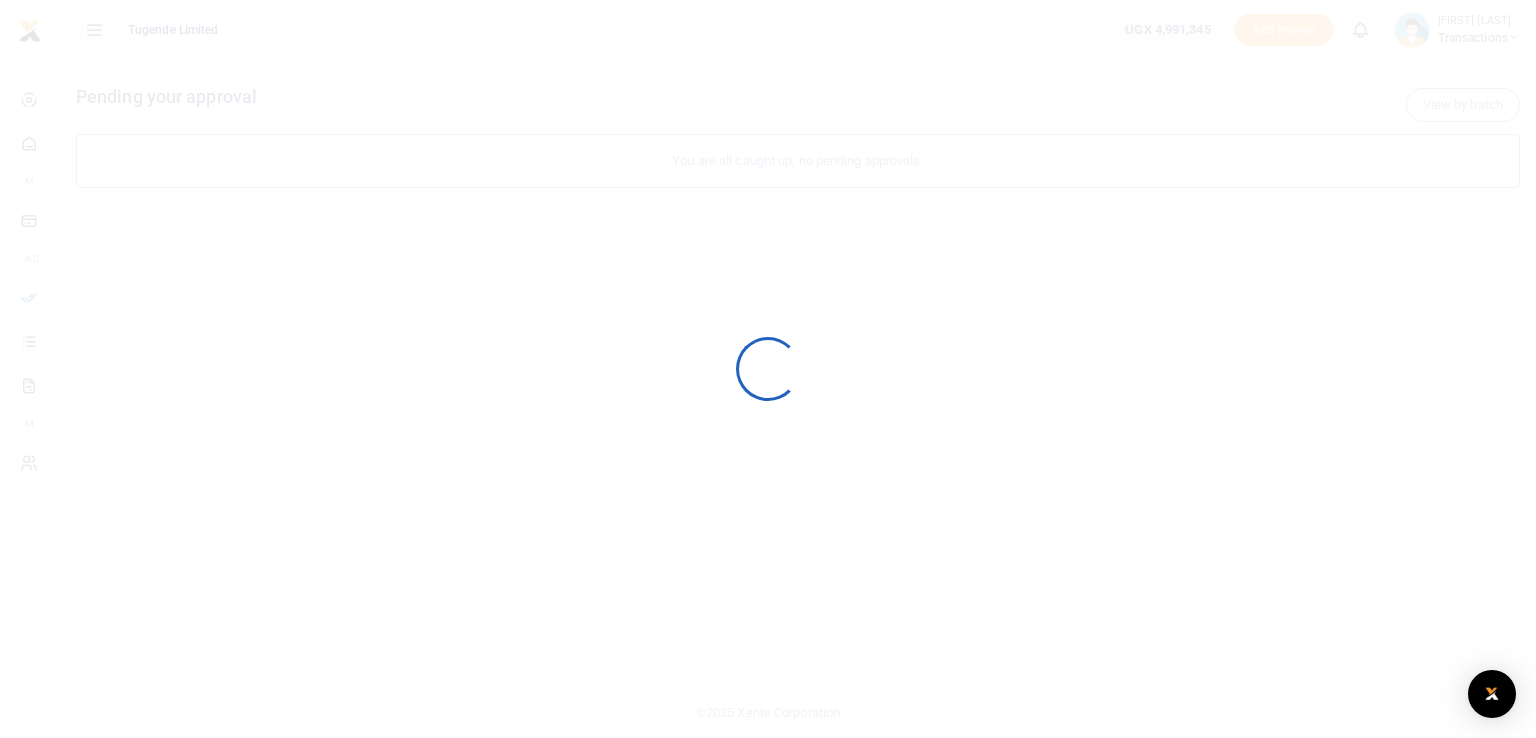 scroll, scrollTop: 0, scrollLeft: 0, axis: both 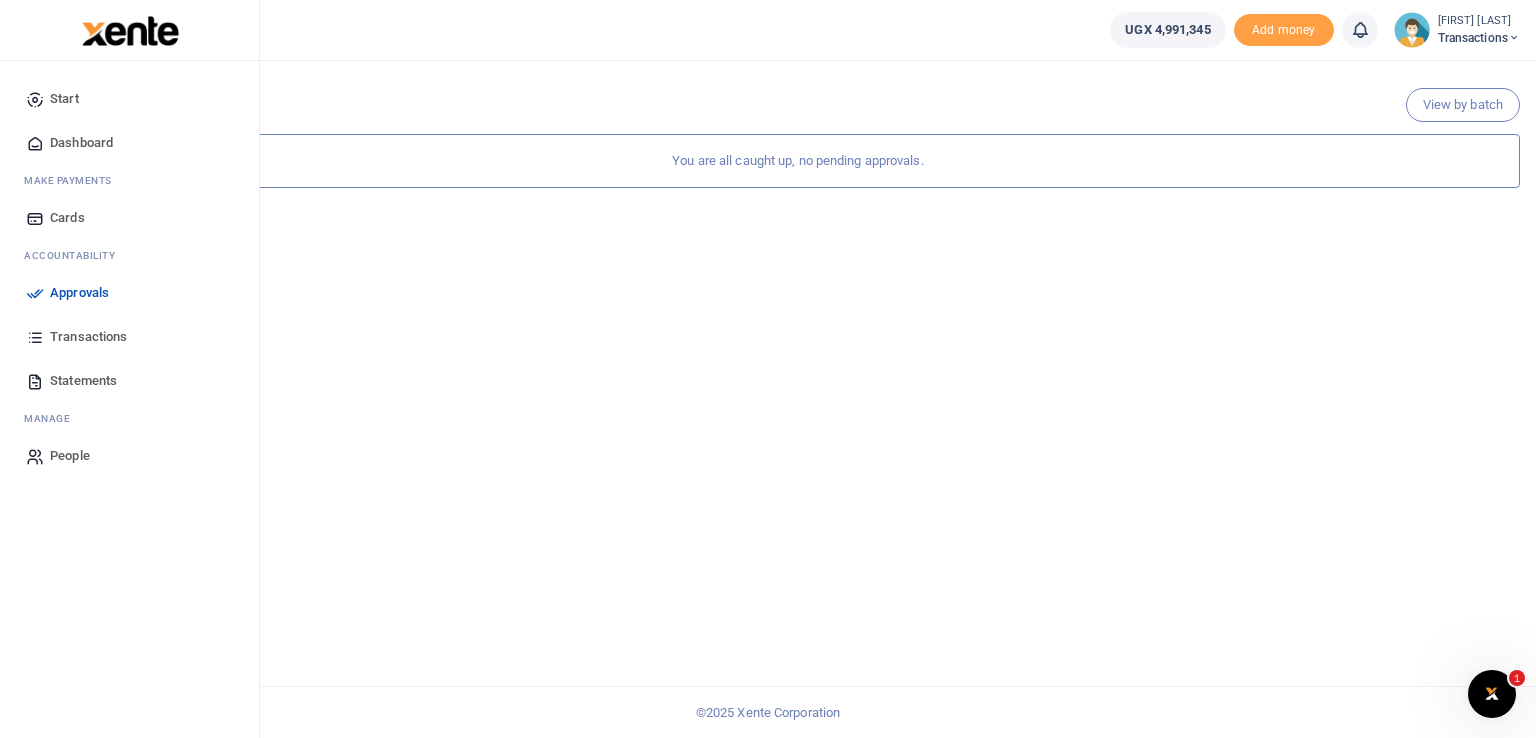 click at bounding box center [35, 293] 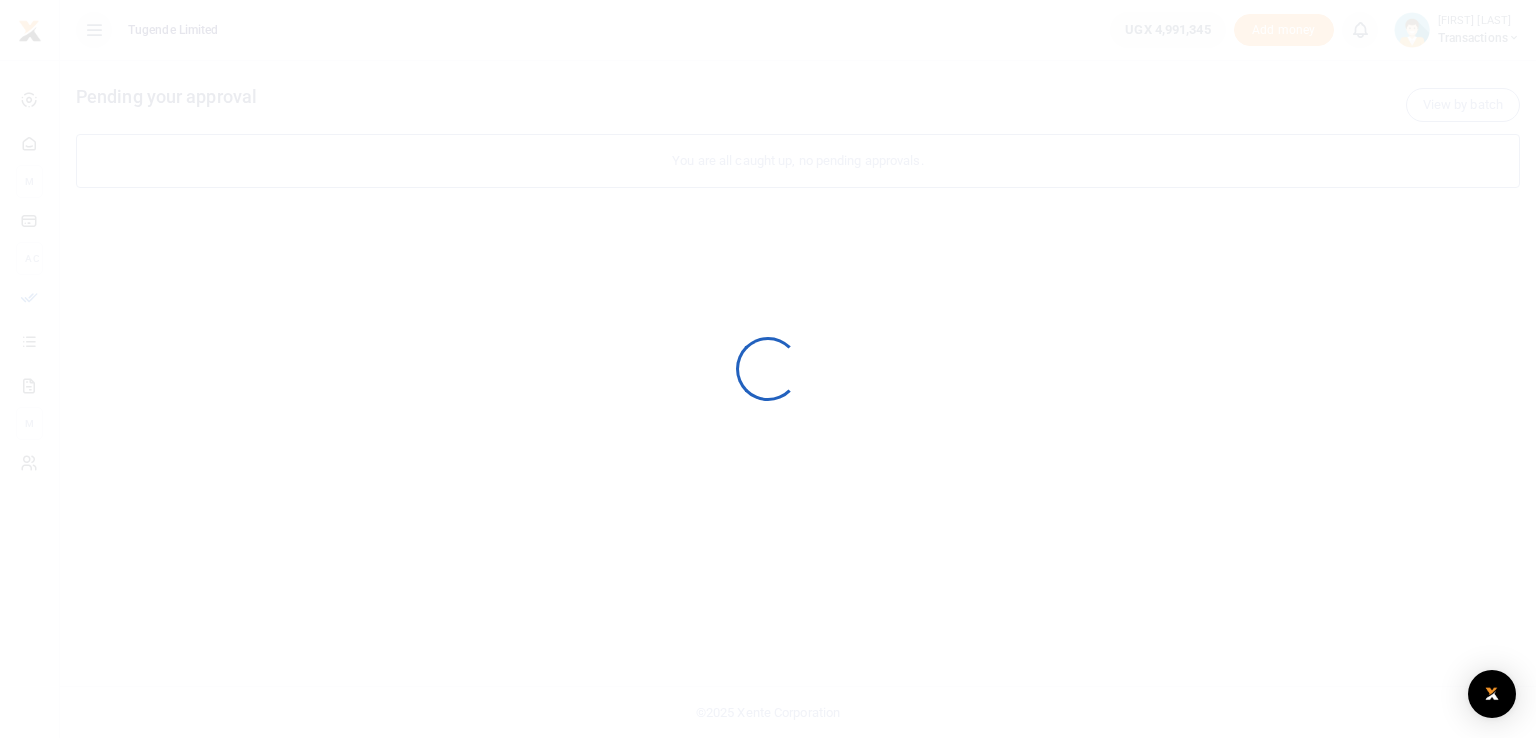scroll, scrollTop: 0, scrollLeft: 0, axis: both 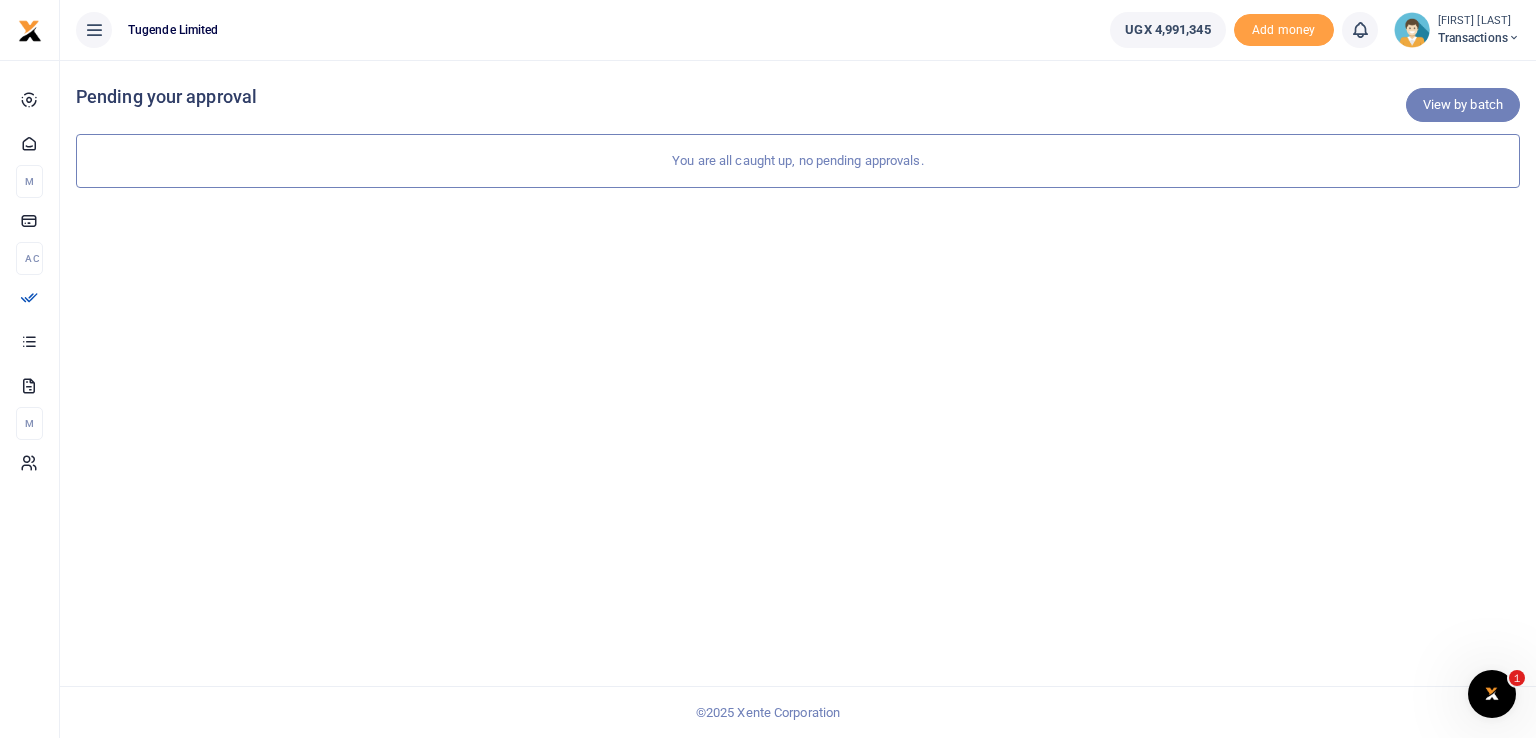 click on "View by batch" at bounding box center (1463, 105) 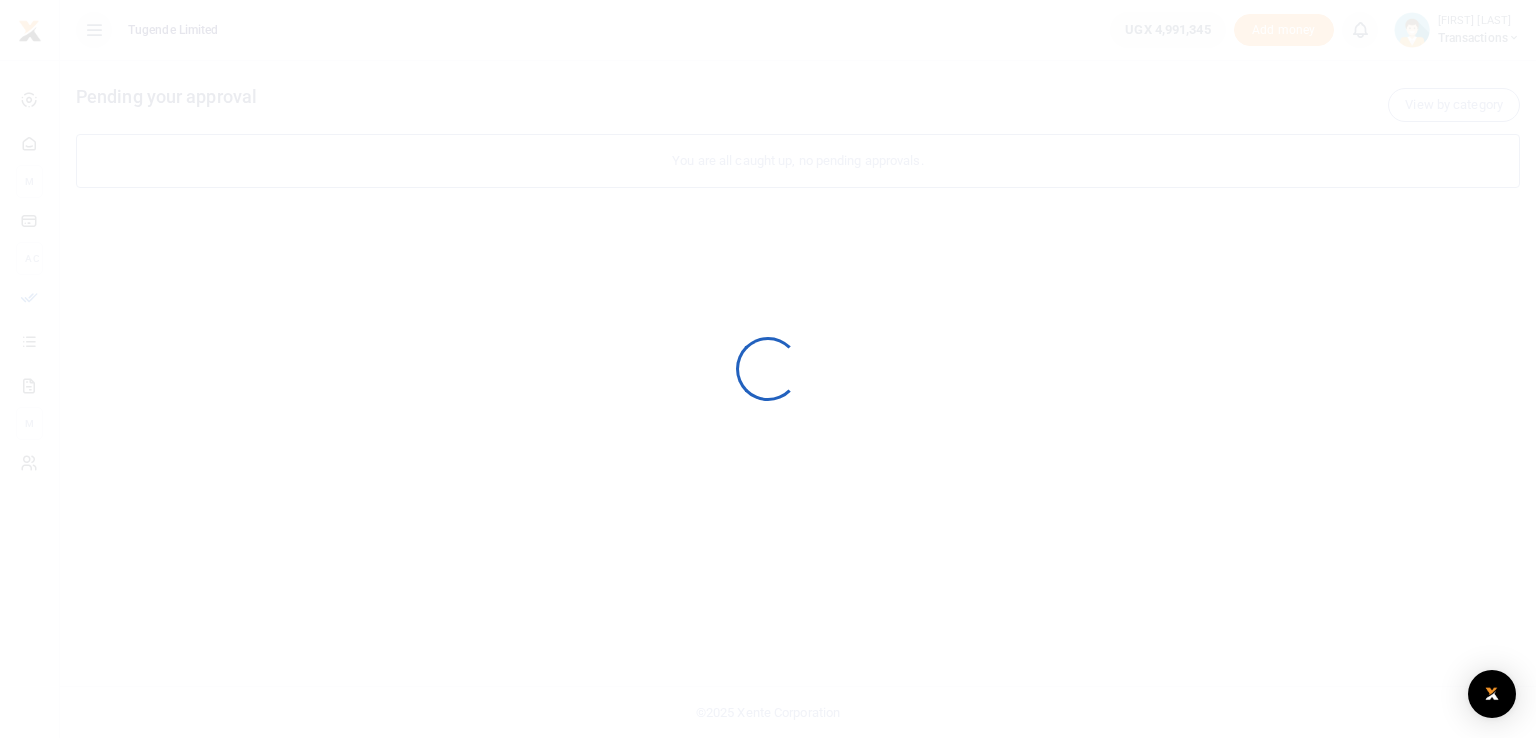 scroll, scrollTop: 0, scrollLeft: 0, axis: both 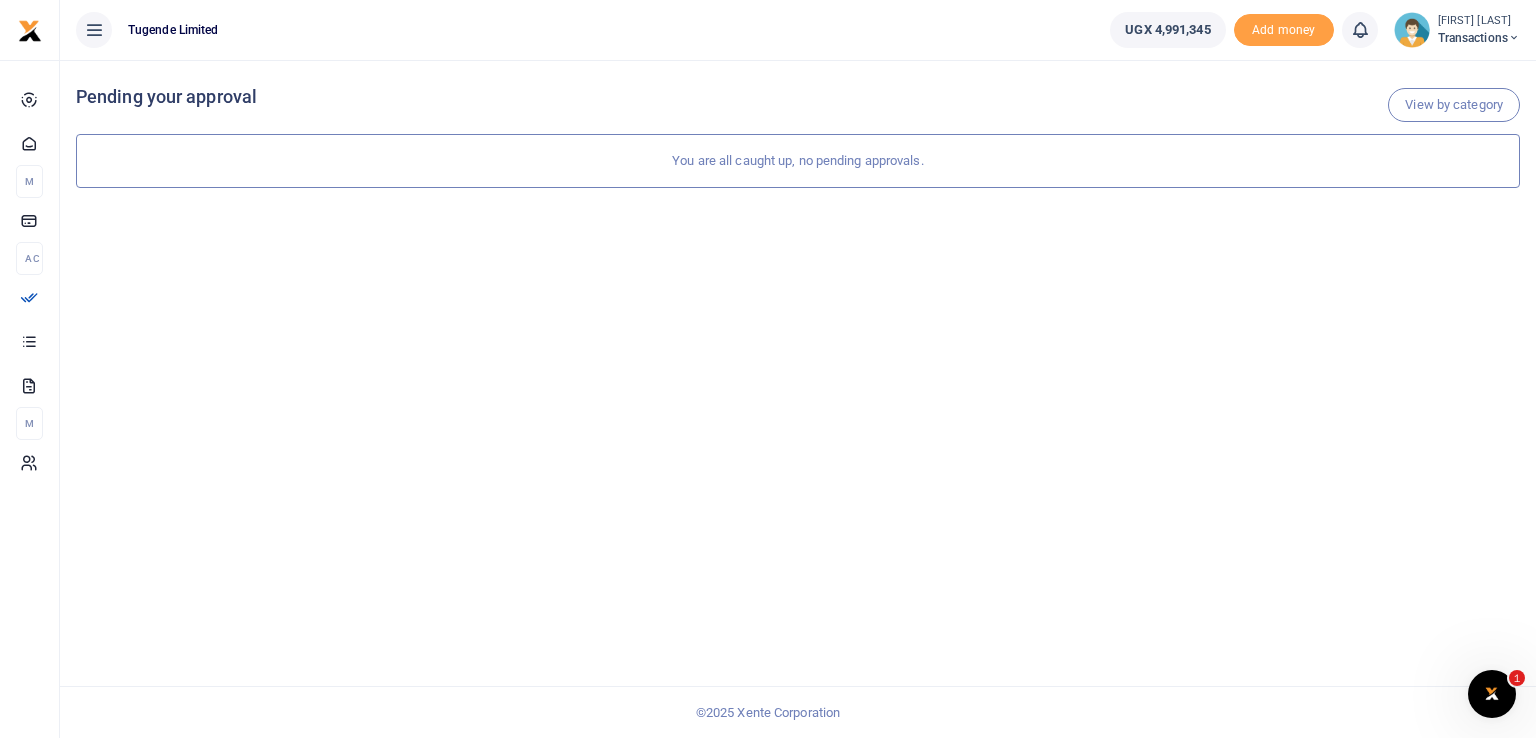 click on "View by category
Pending your approval
You are all caught up, no pending approvals." at bounding box center (798, 399) 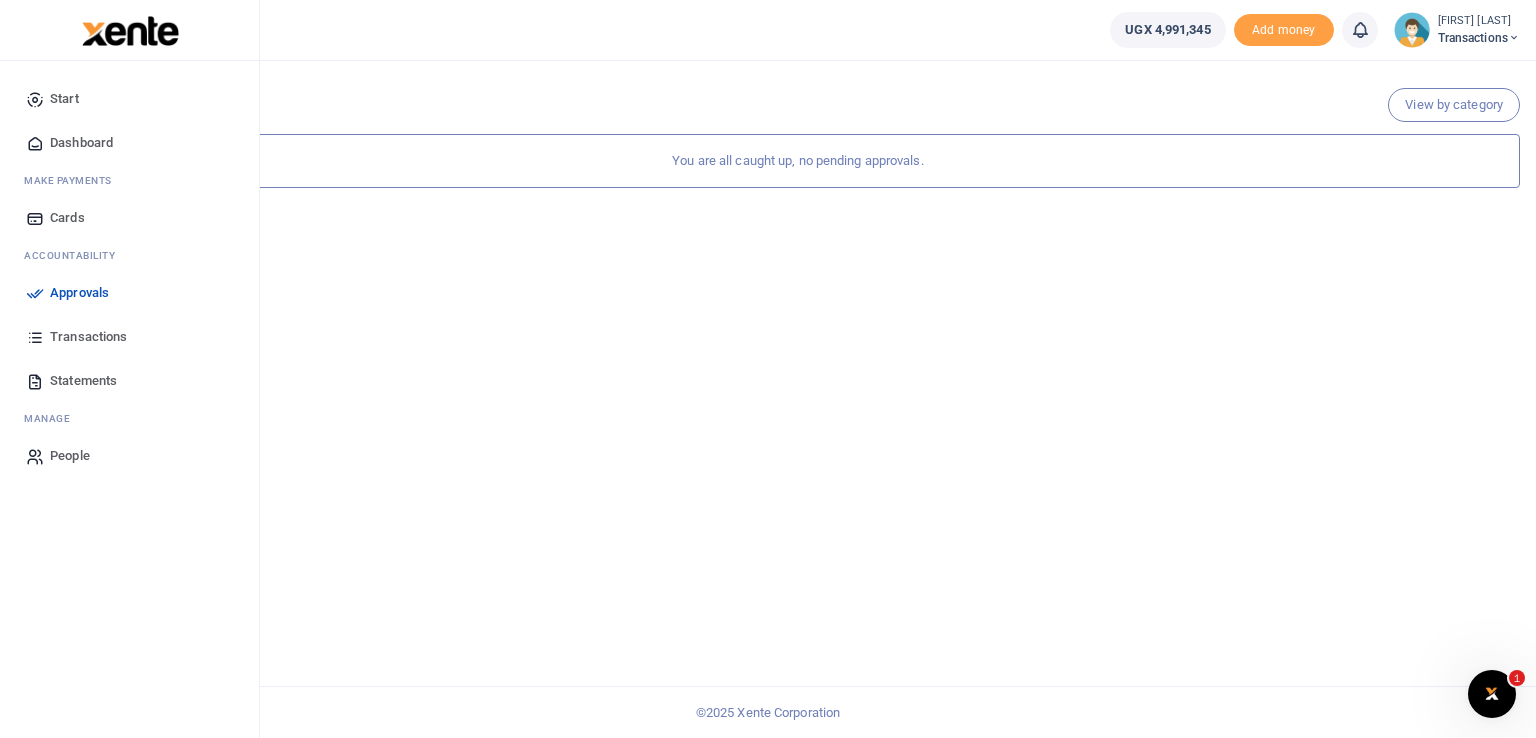 click at bounding box center [35, 293] 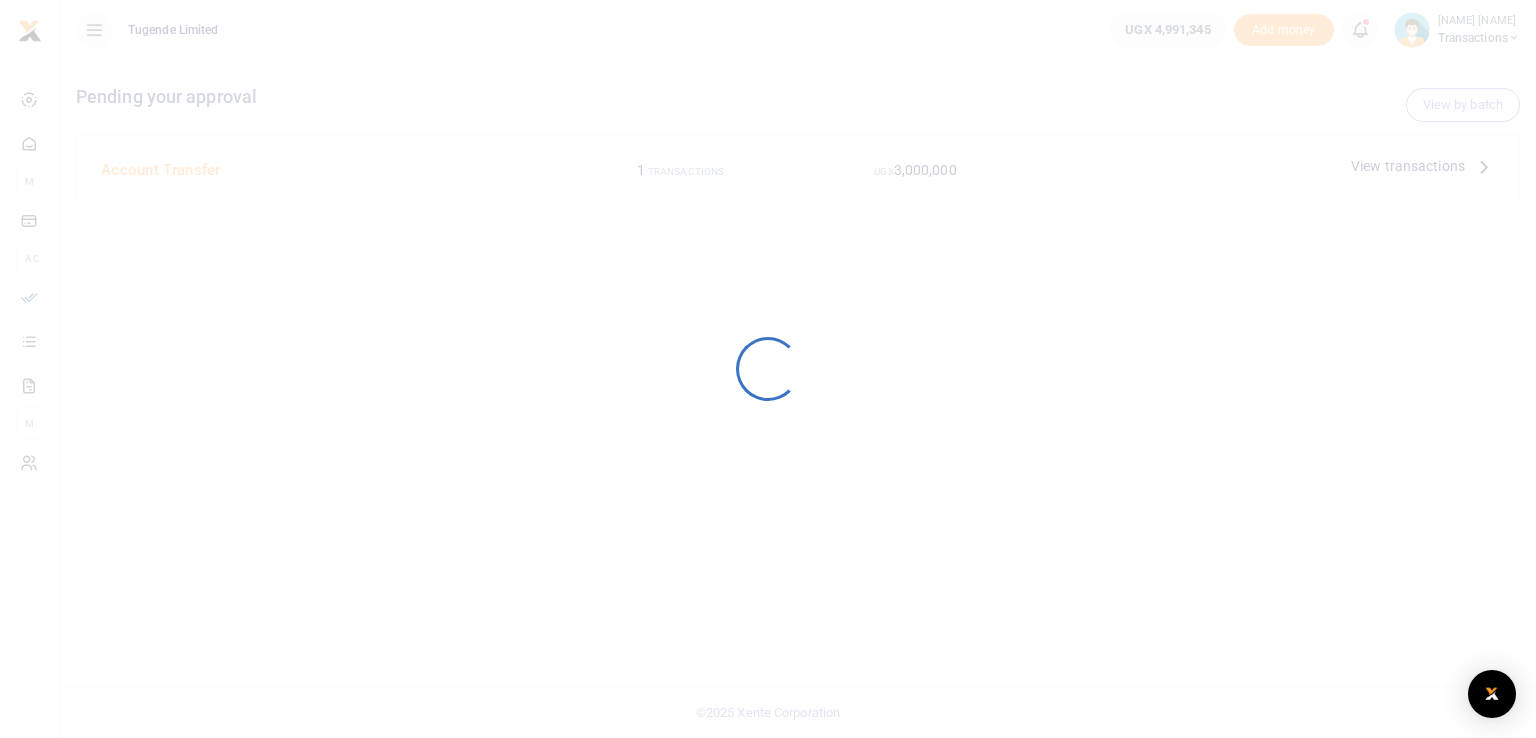 scroll, scrollTop: 0, scrollLeft: 0, axis: both 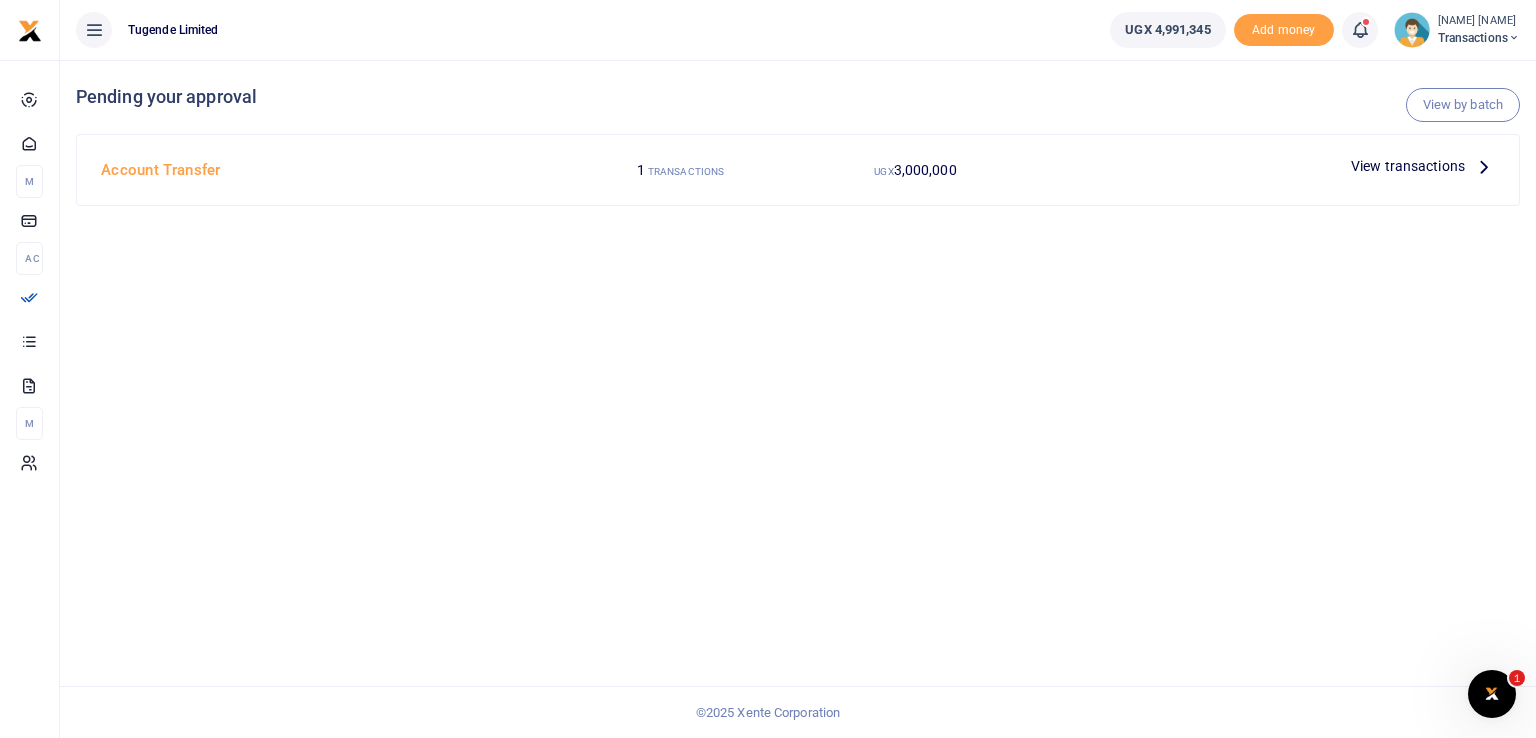 click on "View transactions" at bounding box center (1408, 166) 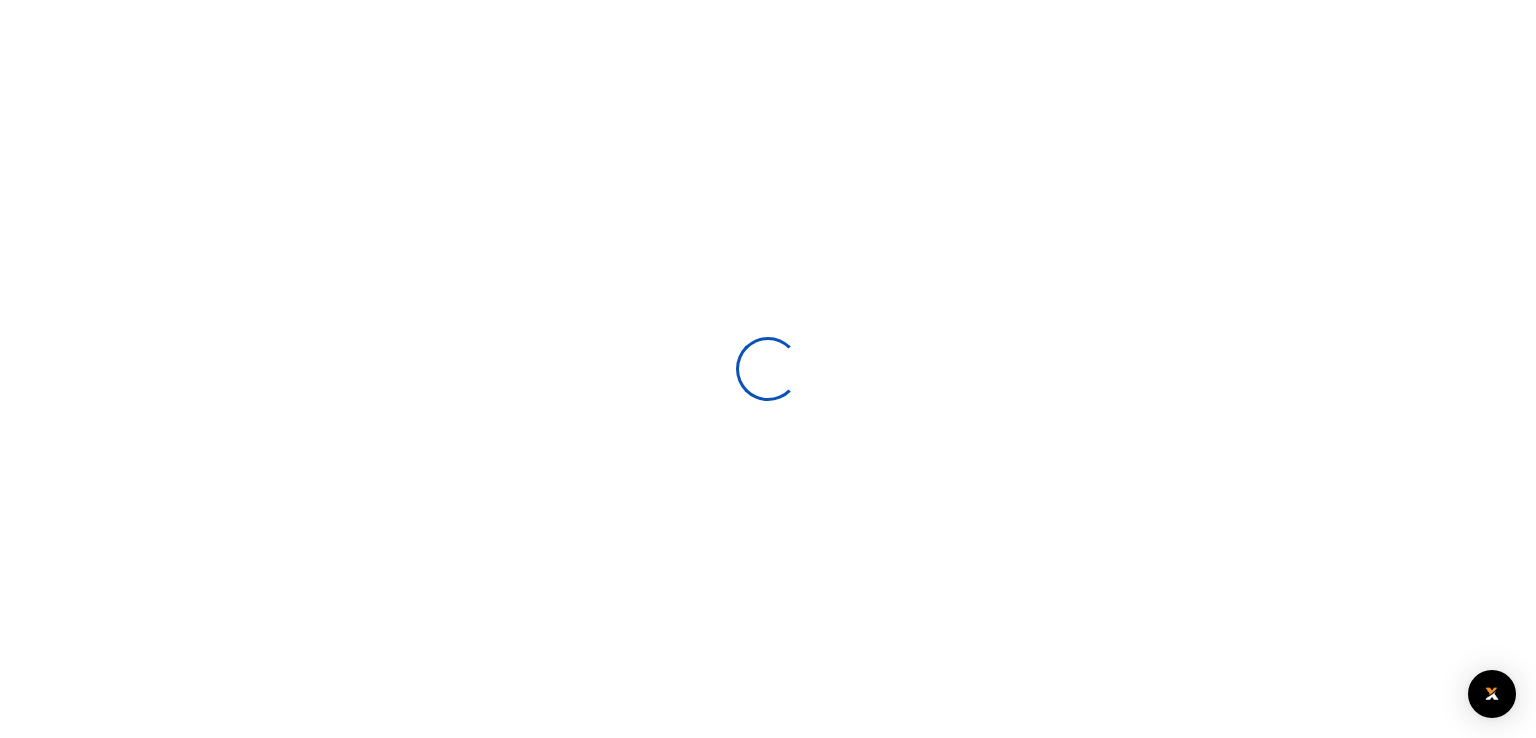 scroll, scrollTop: 0, scrollLeft: 0, axis: both 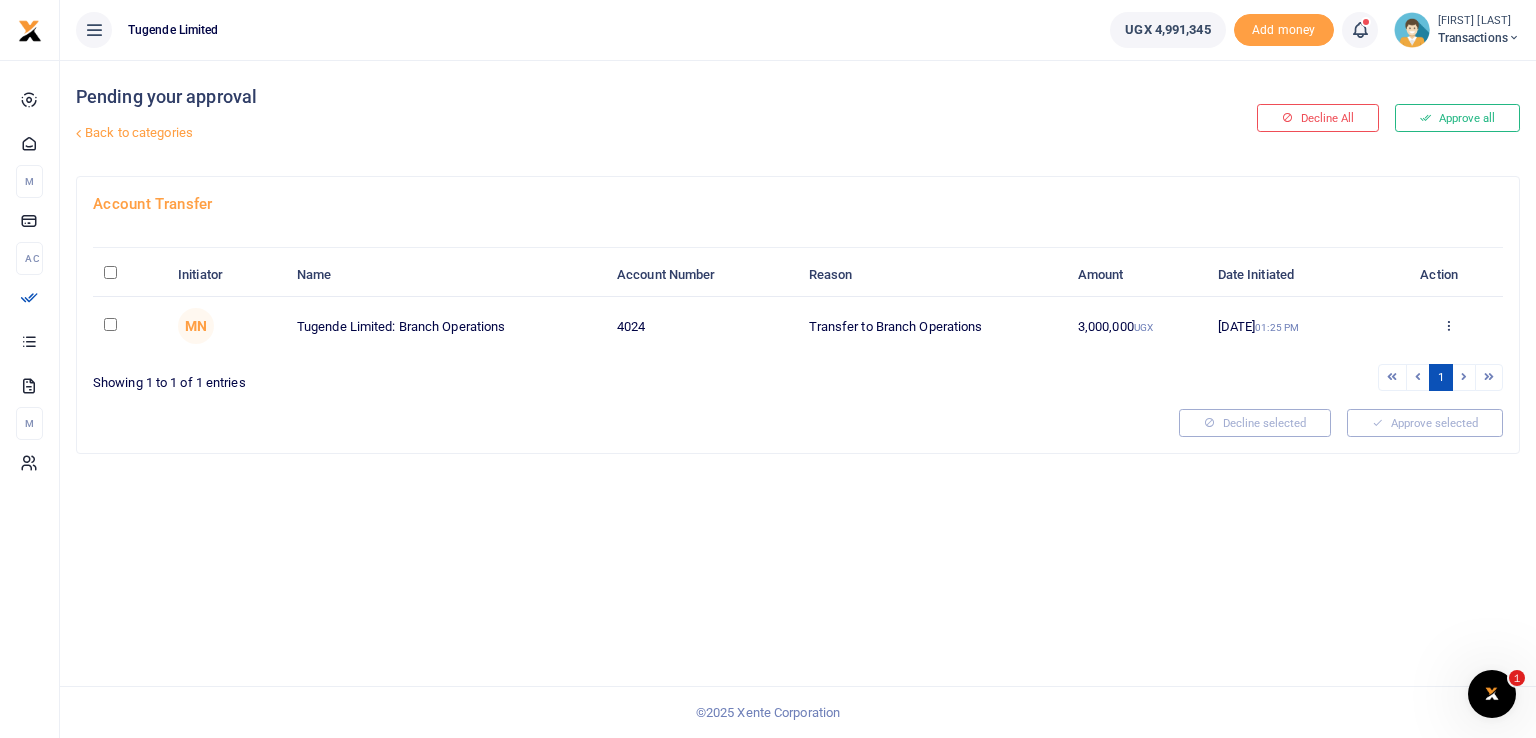click at bounding box center (130, 326) 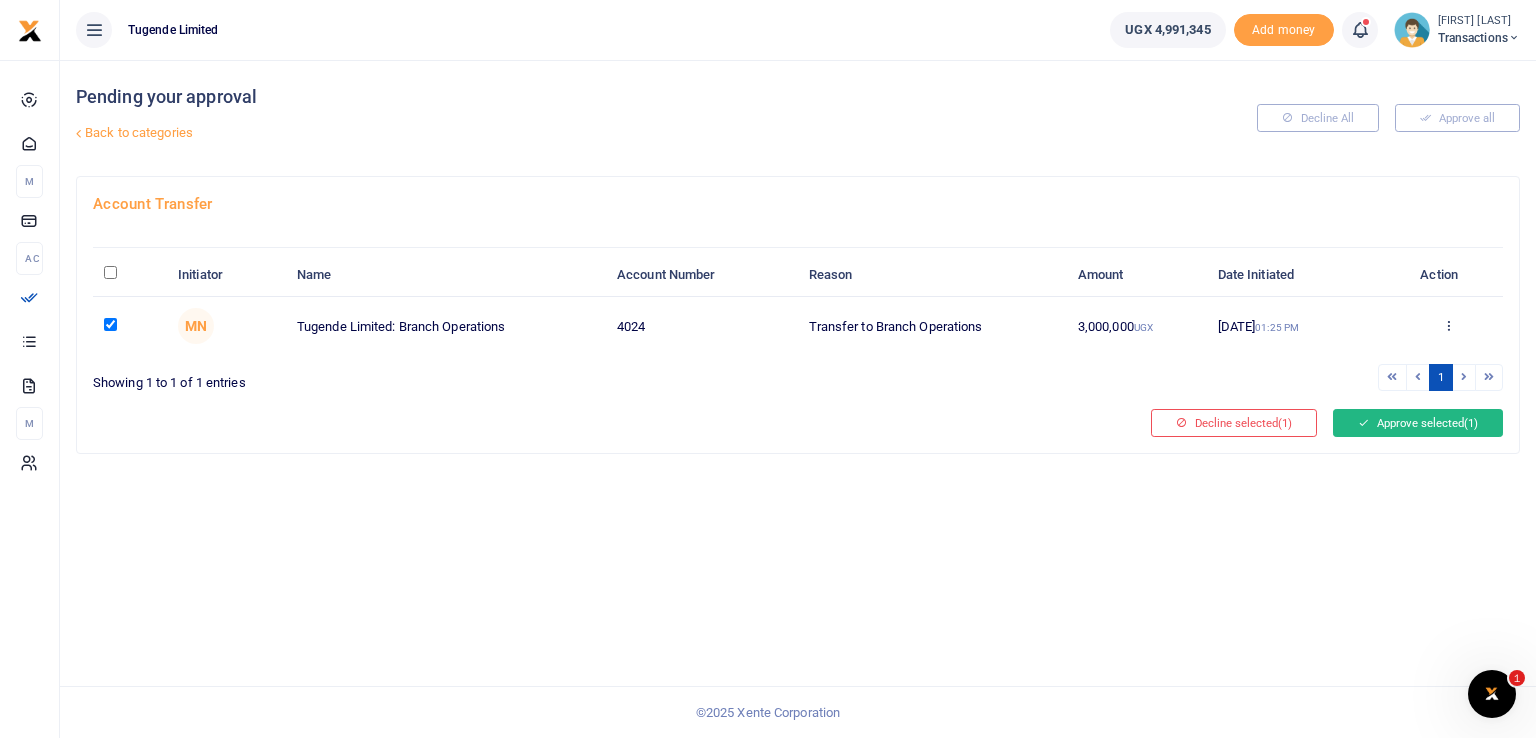 click on "Approve selected  (1)" at bounding box center (1418, 423) 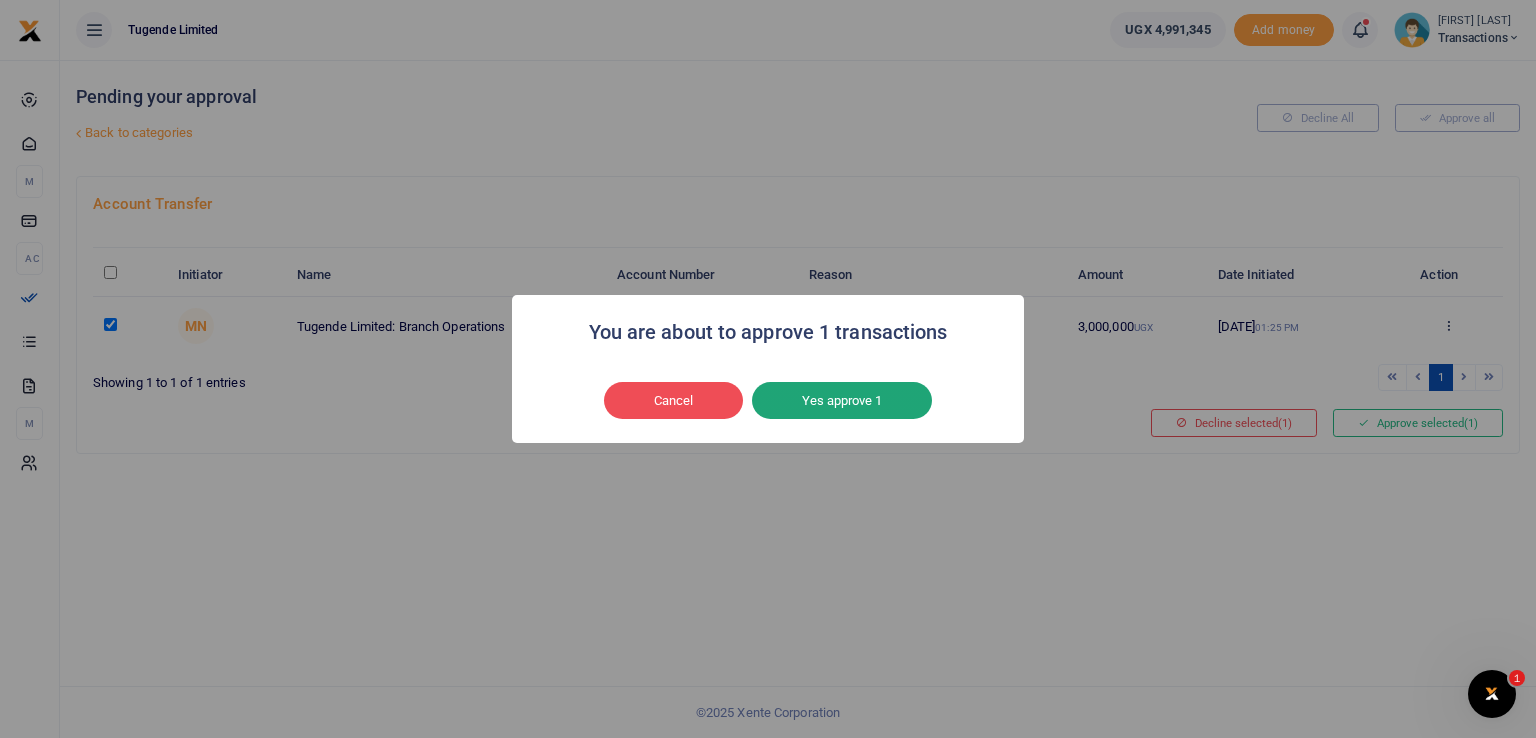 click on "Yes approve 1" at bounding box center (842, 401) 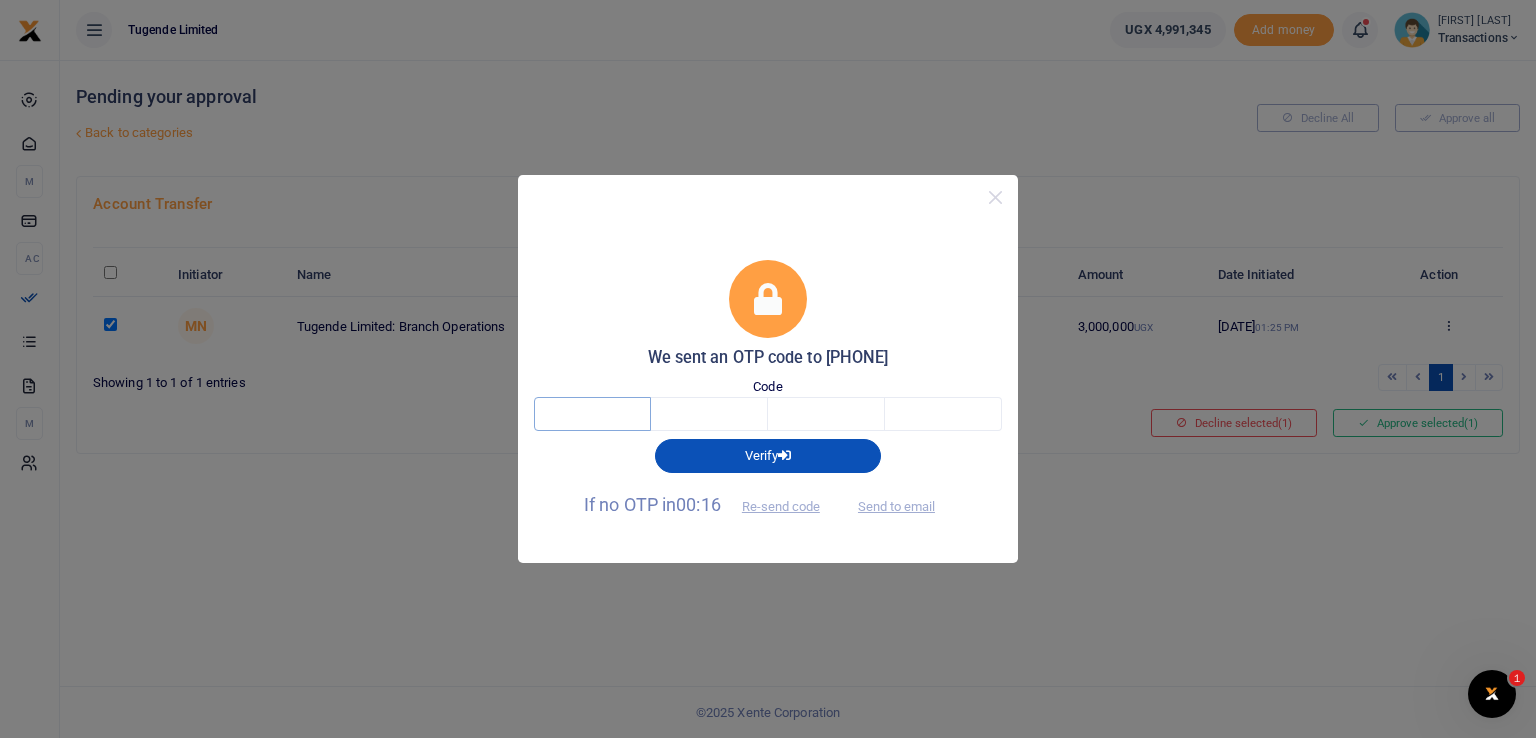 click at bounding box center [592, 414] 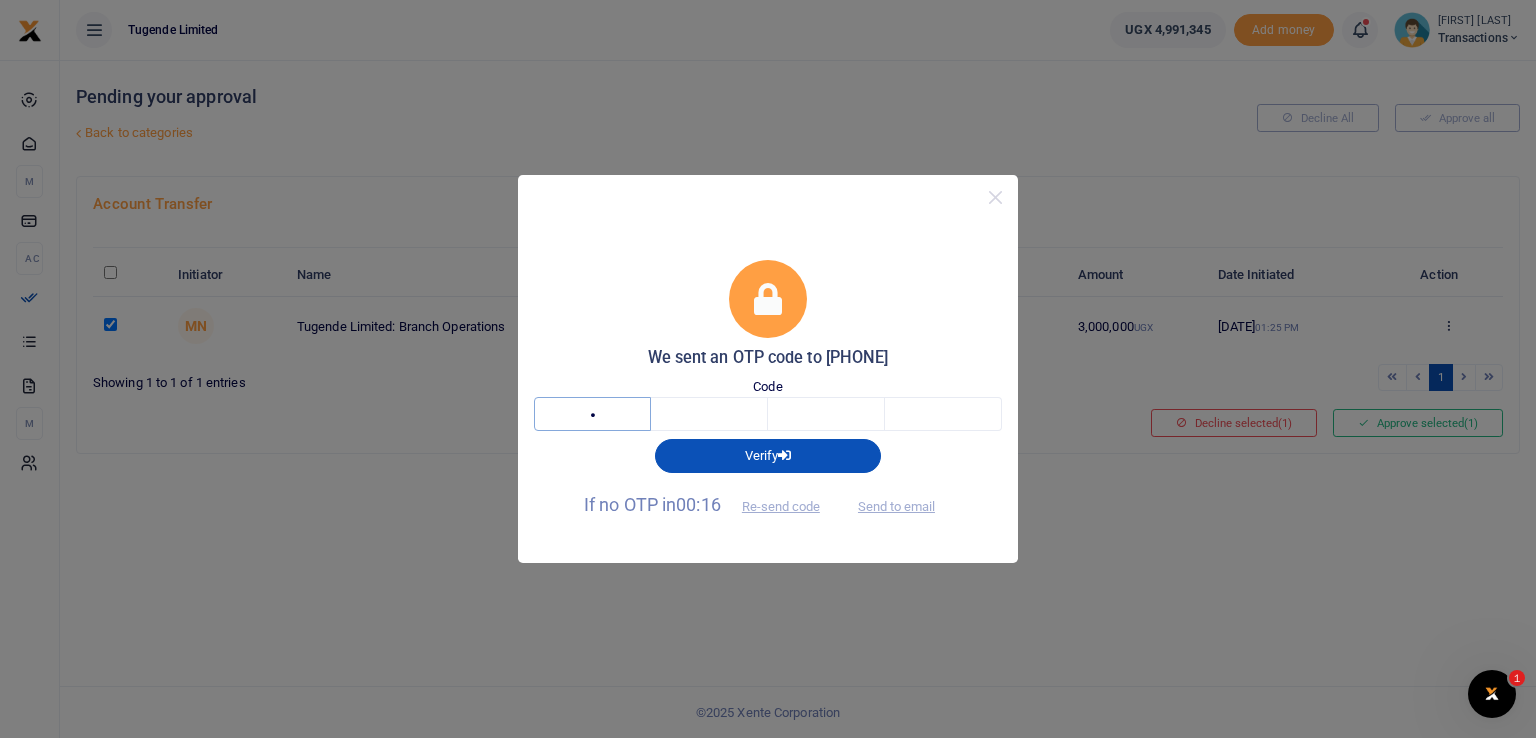 type on "1" 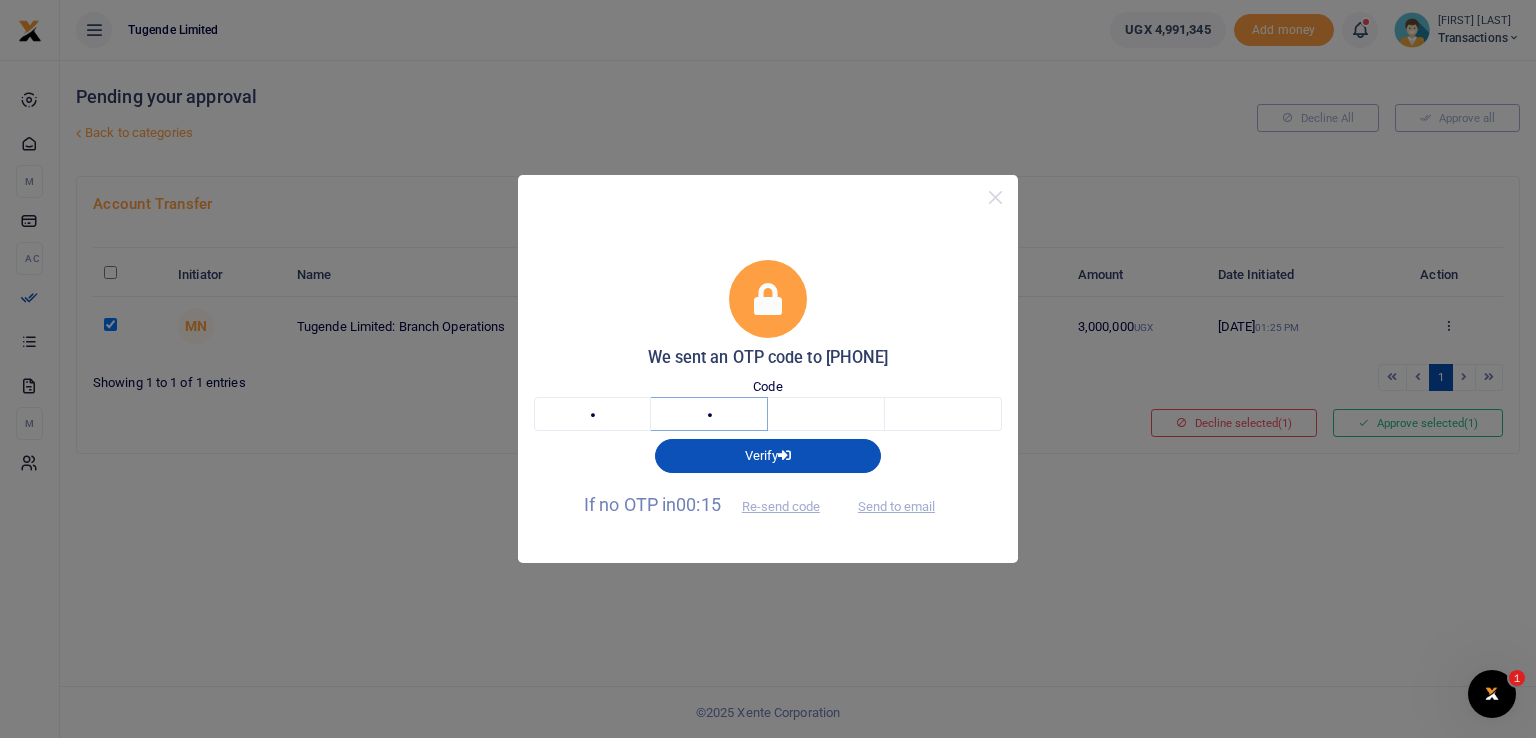 type on "3" 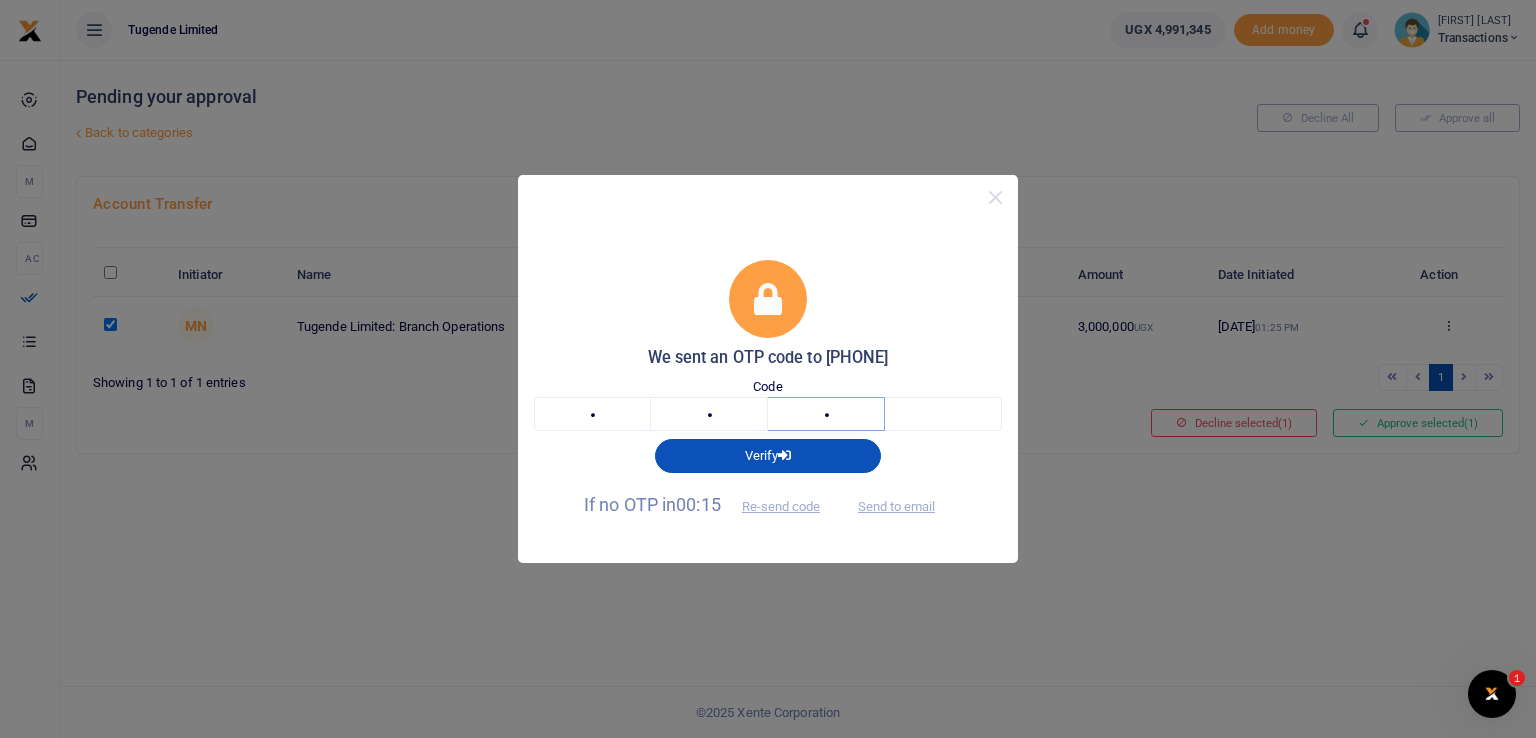 type on "4" 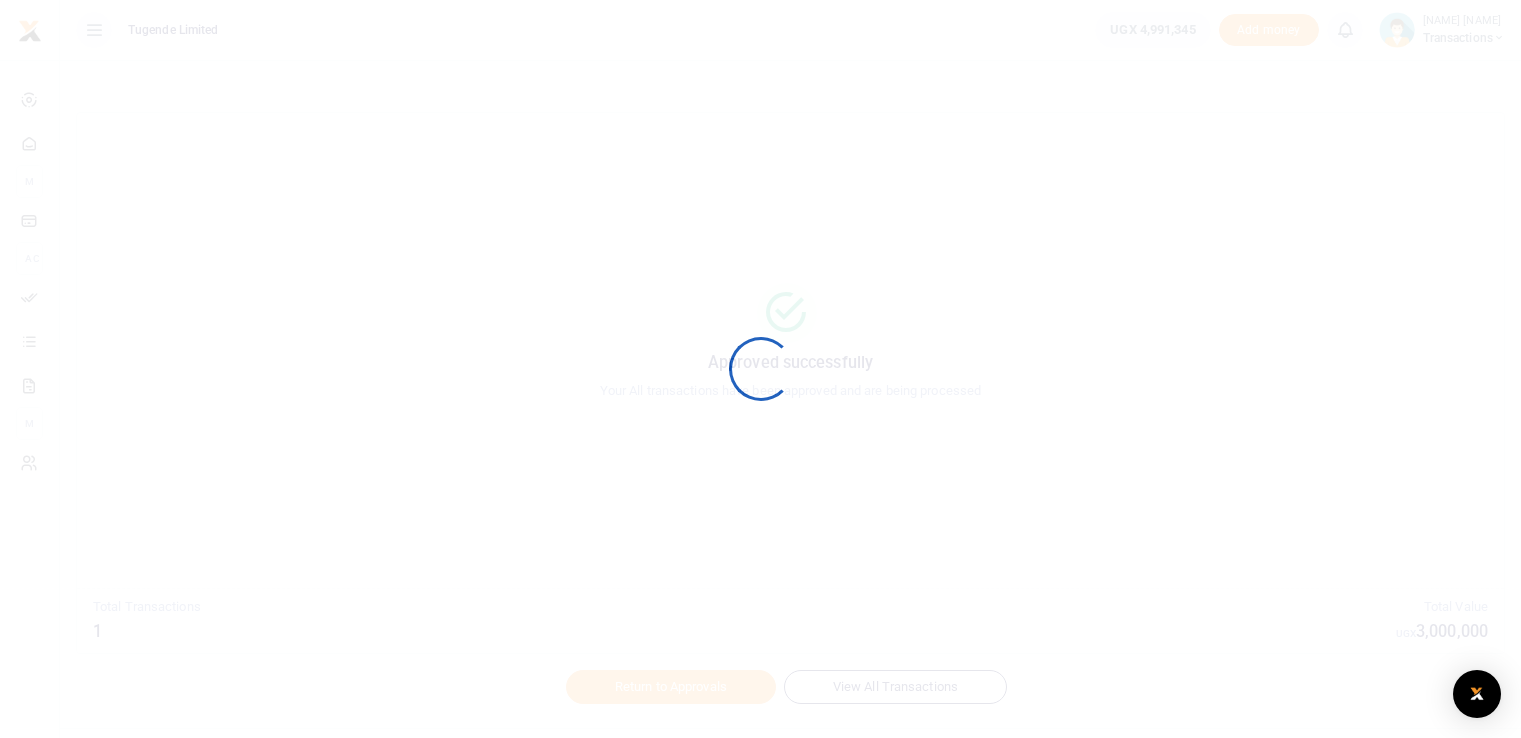 scroll, scrollTop: 0, scrollLeft: 0, axis: both 